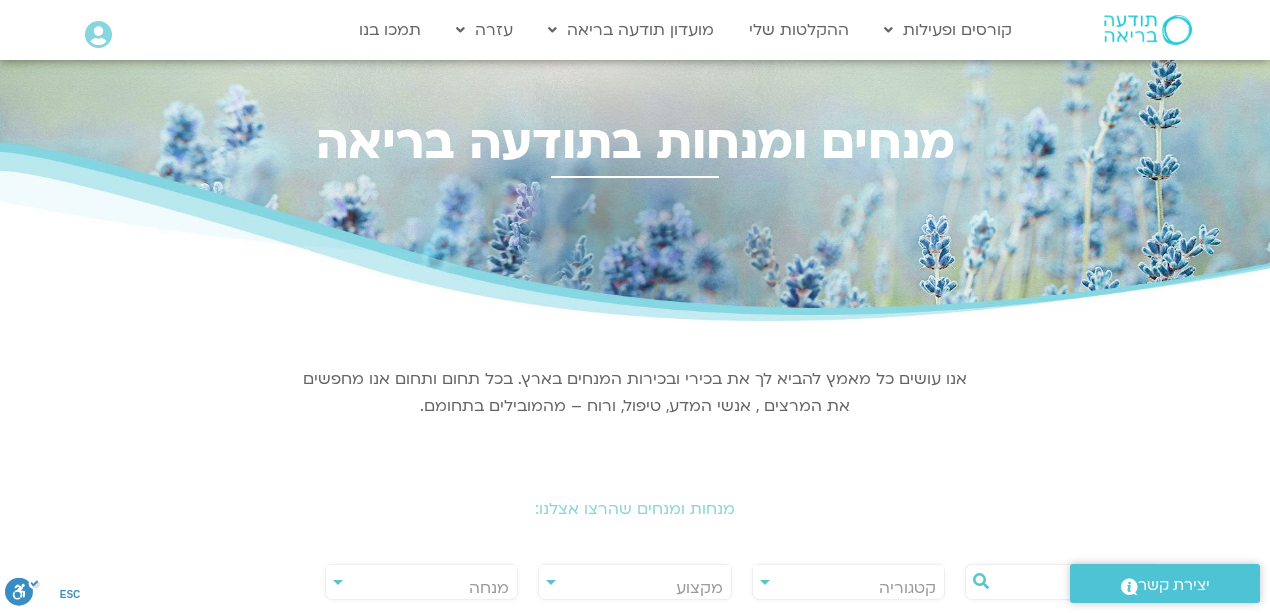 scroll, scrollTop: 333, scrollLeft: 0, axis: vertical 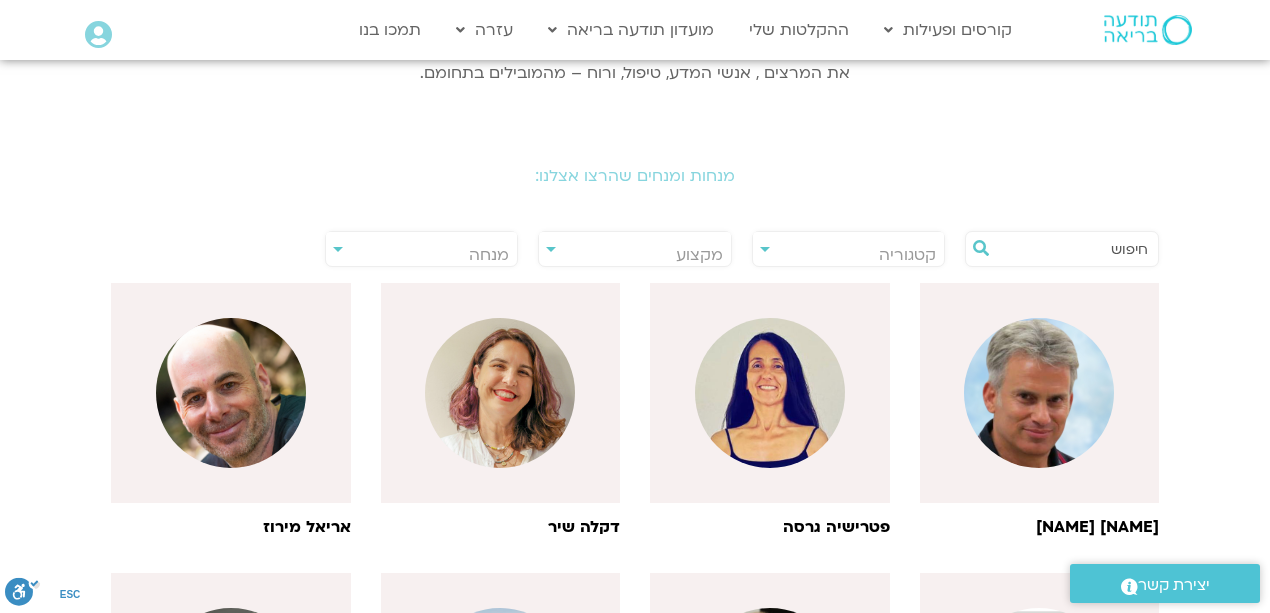 click at bounding box center [1039, 393] 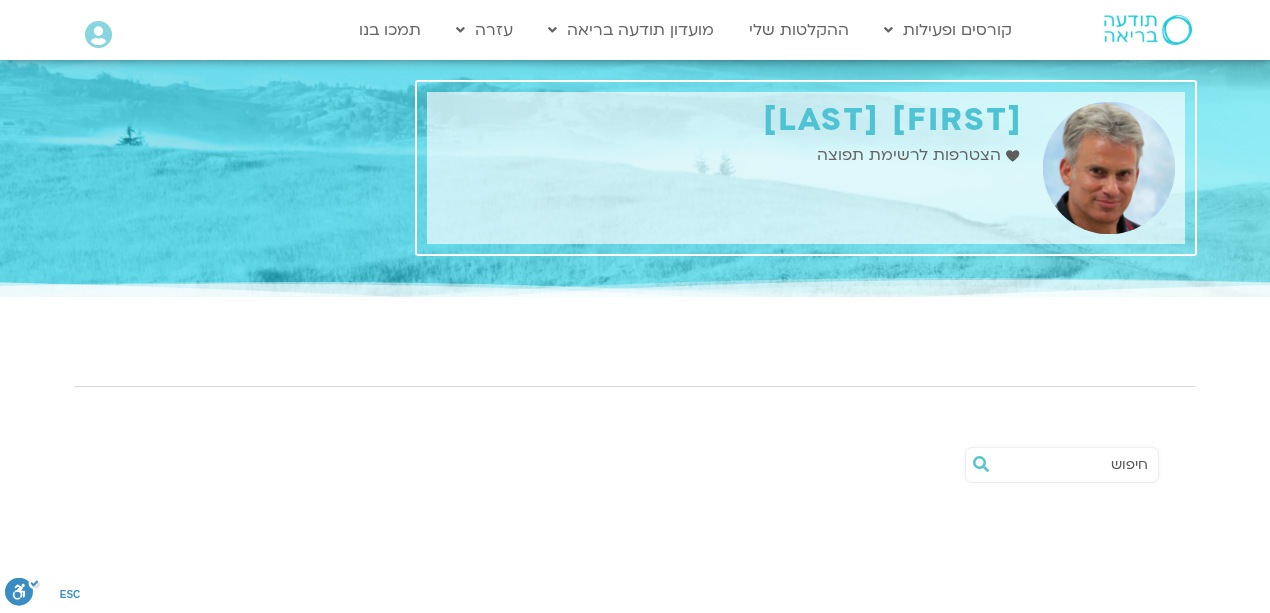 scroll, scrollTop: 0, scrollLeft: 0, axis: both 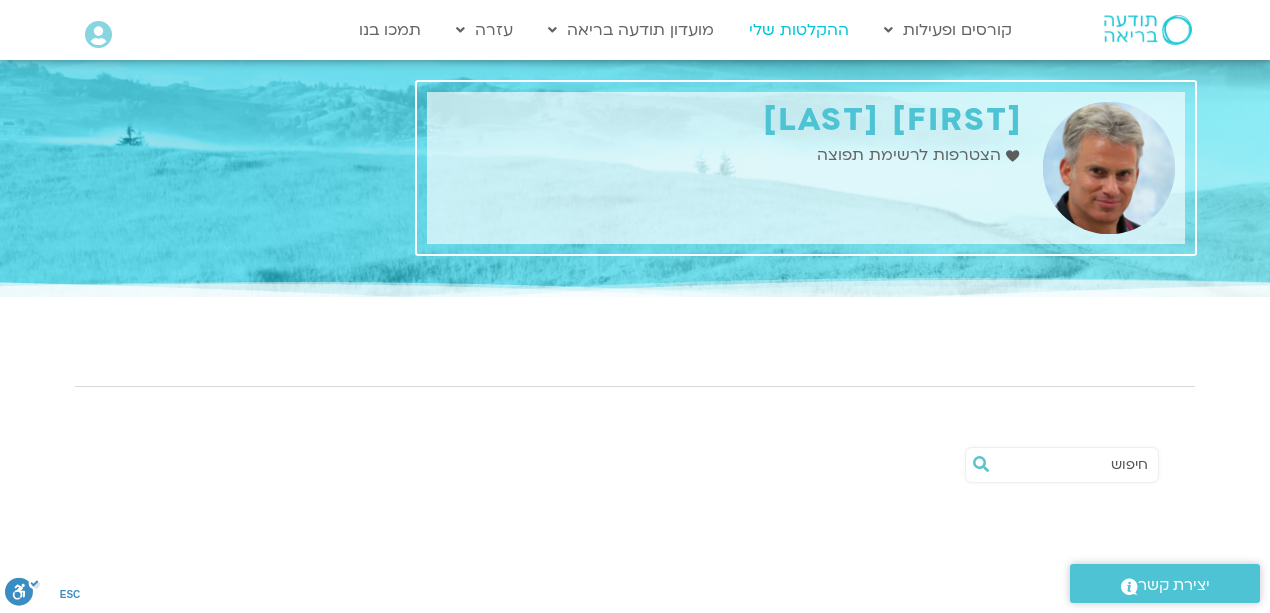 click on "ההקלטות שלי" at bounding box center [799, 30] 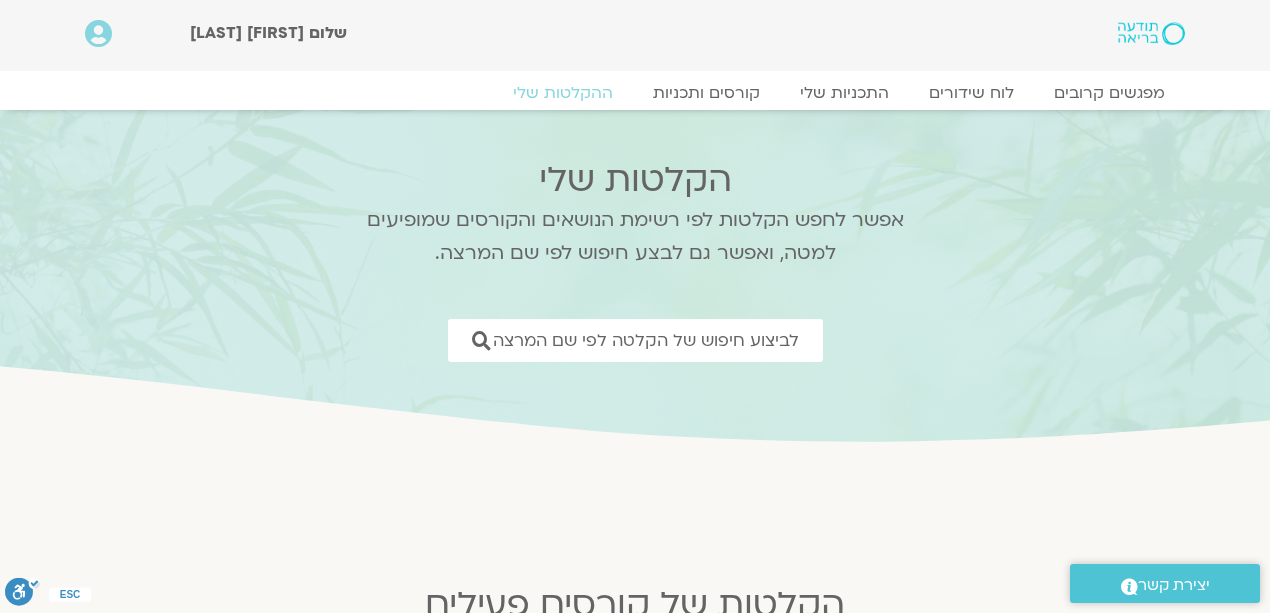 scroll, scrollTop: 0, scrollLeft: 0, axis: both 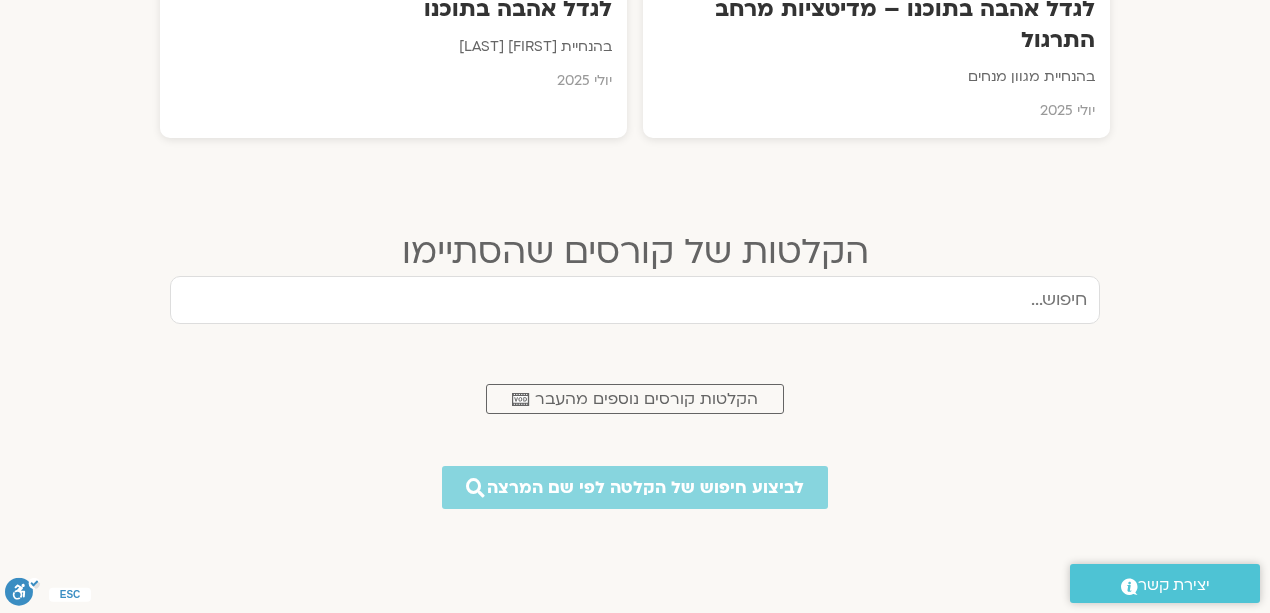 click at bounding box center [635, 300] 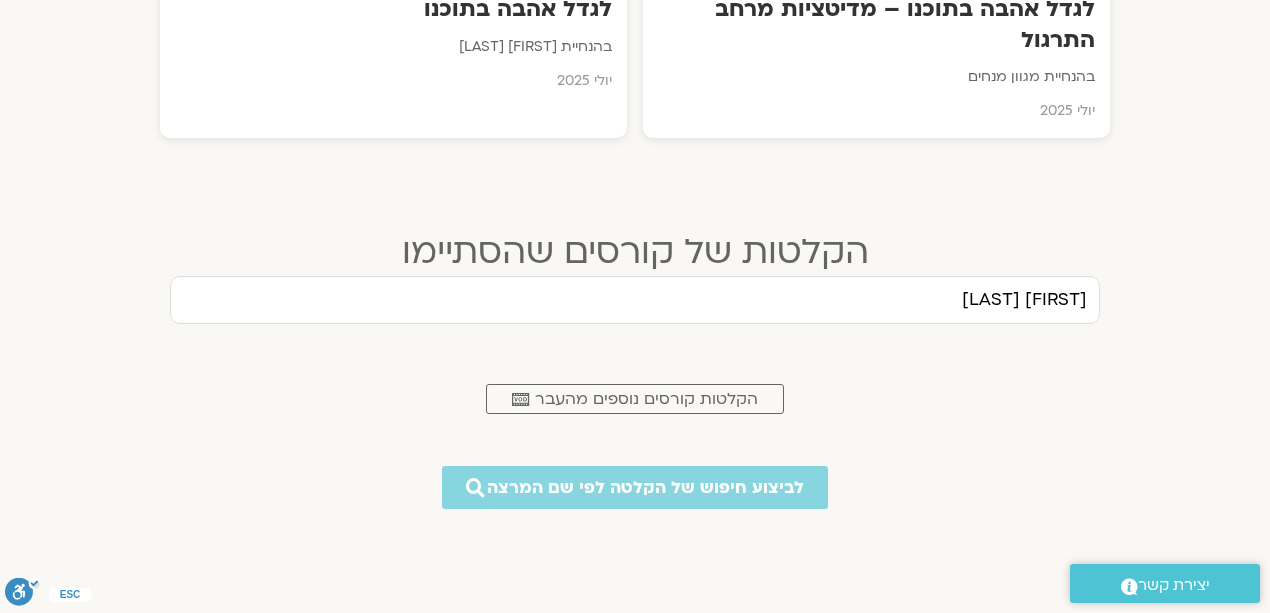 type on "ענבר בר קמה" 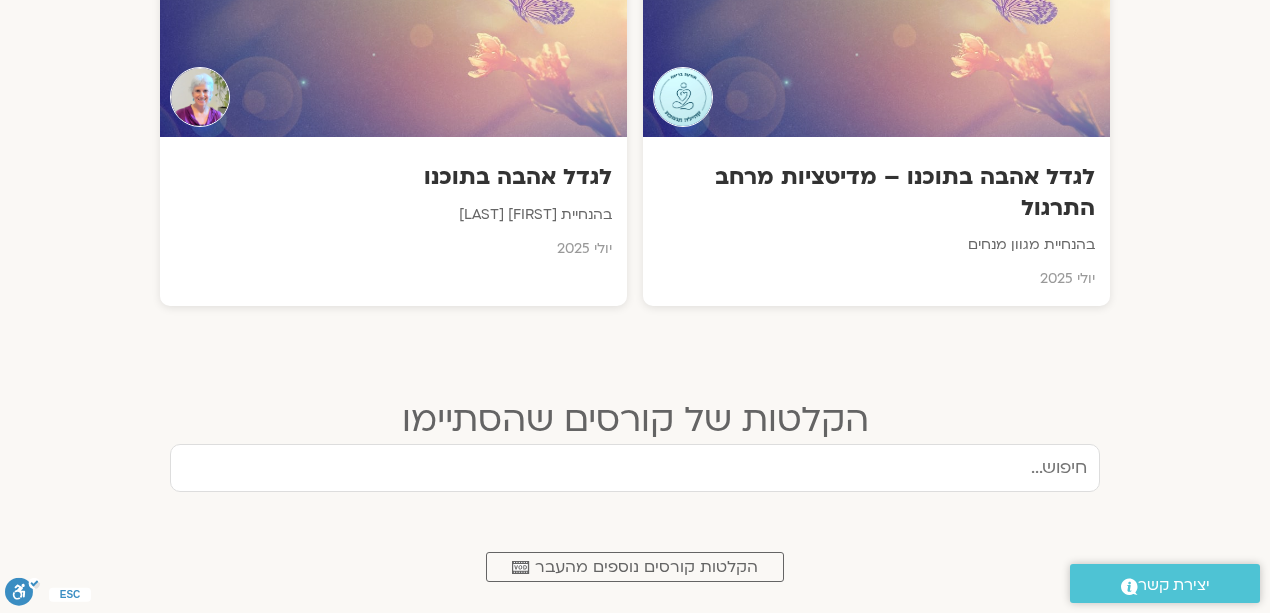 scroll, scrollTop: 800, scrollLeft: 0, axis: vertical 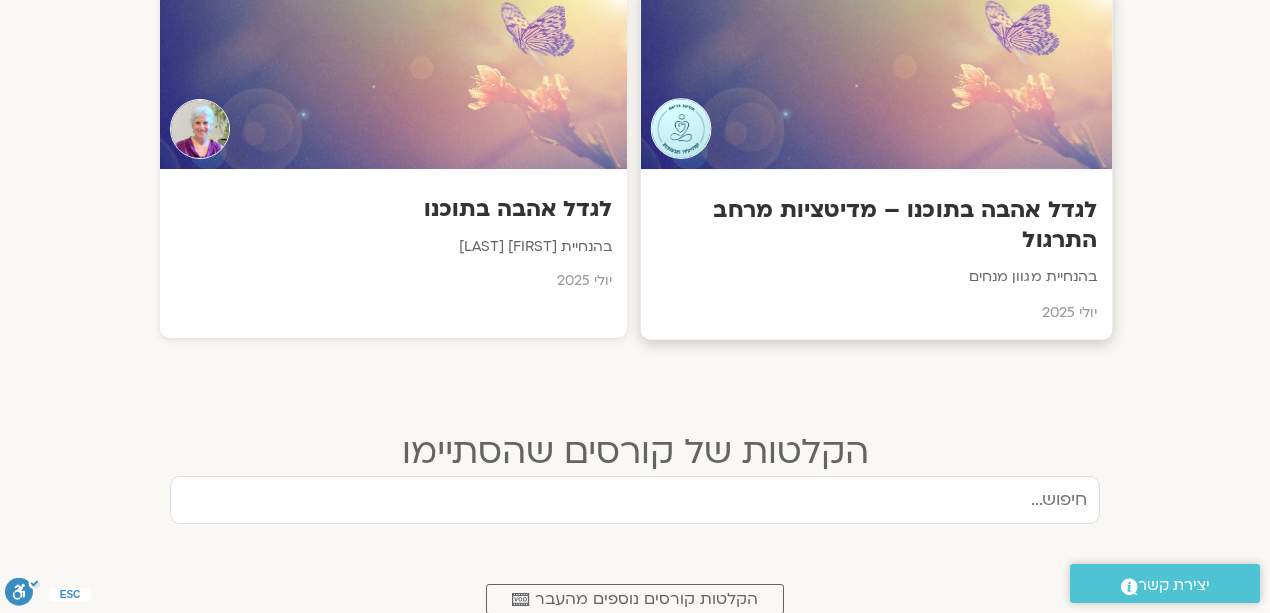 click on "לגדל אהבה בתוכנו – מדיטציות מרחב התרגול" at bounding box center [876, 225] 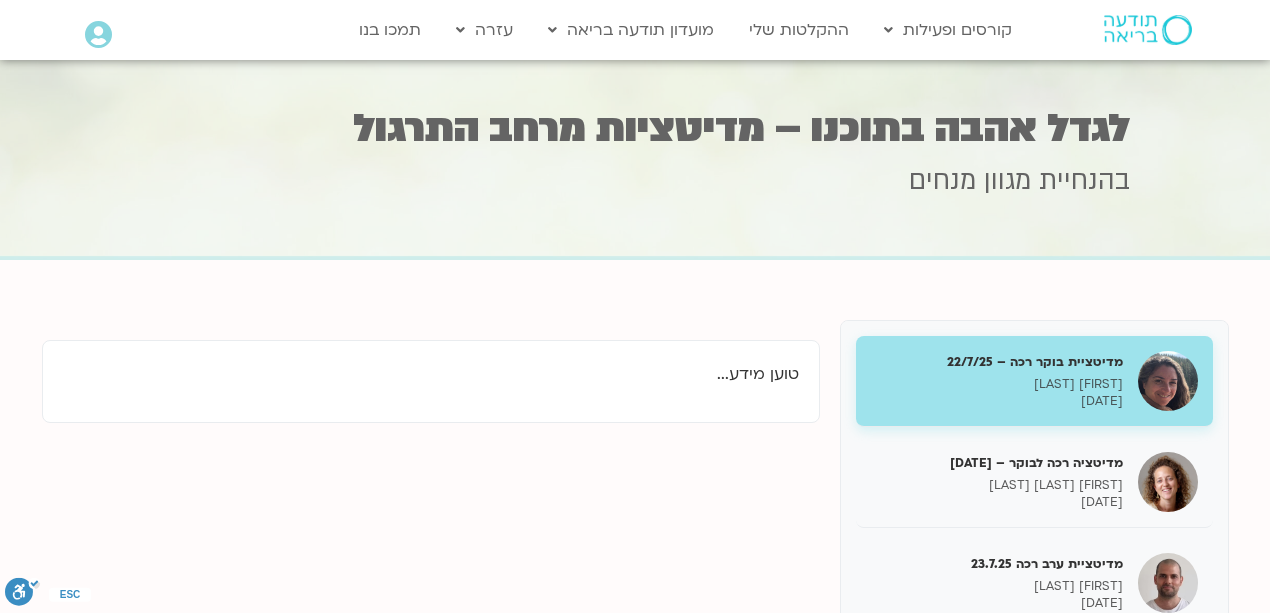 scroll, scrollTop: 0, scrollLeft: 0, axis: both 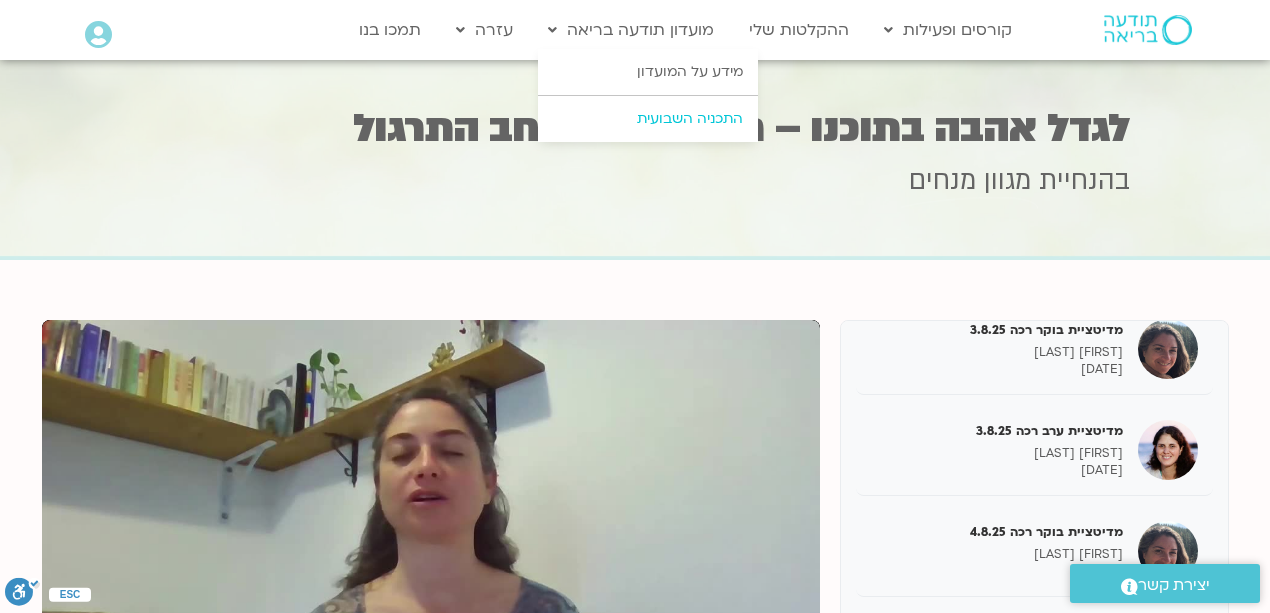 click on "התכניה השבועית" at bounding box center (648, 119) 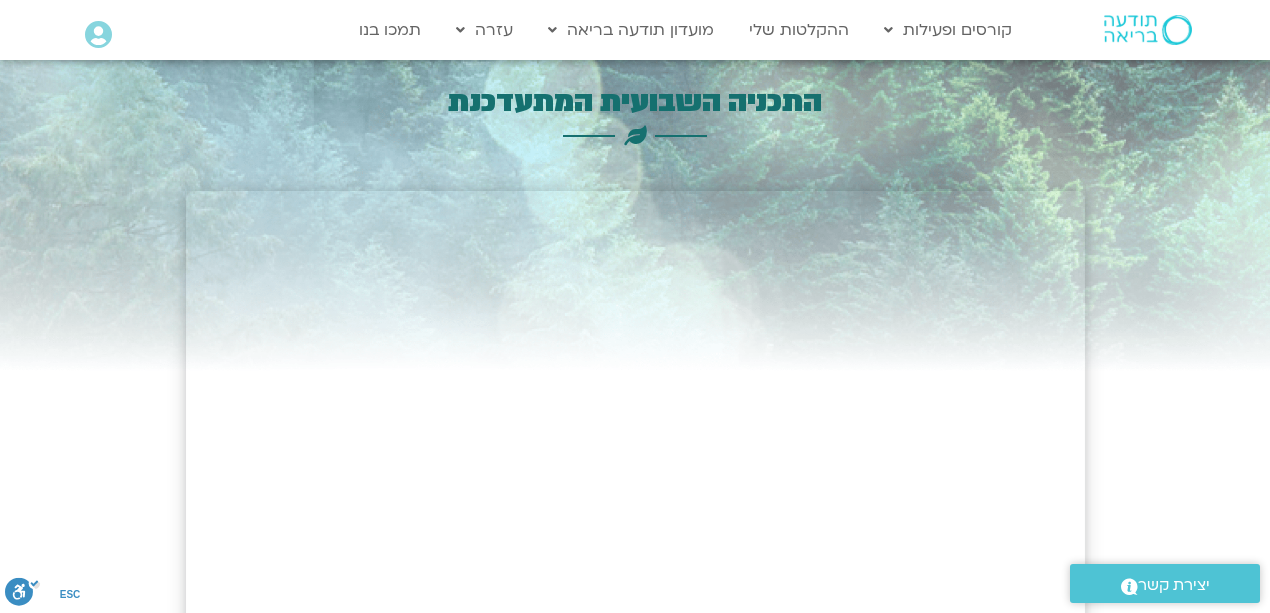 scroll, scrollTop: 0, scrollLeft: 0, axis: both 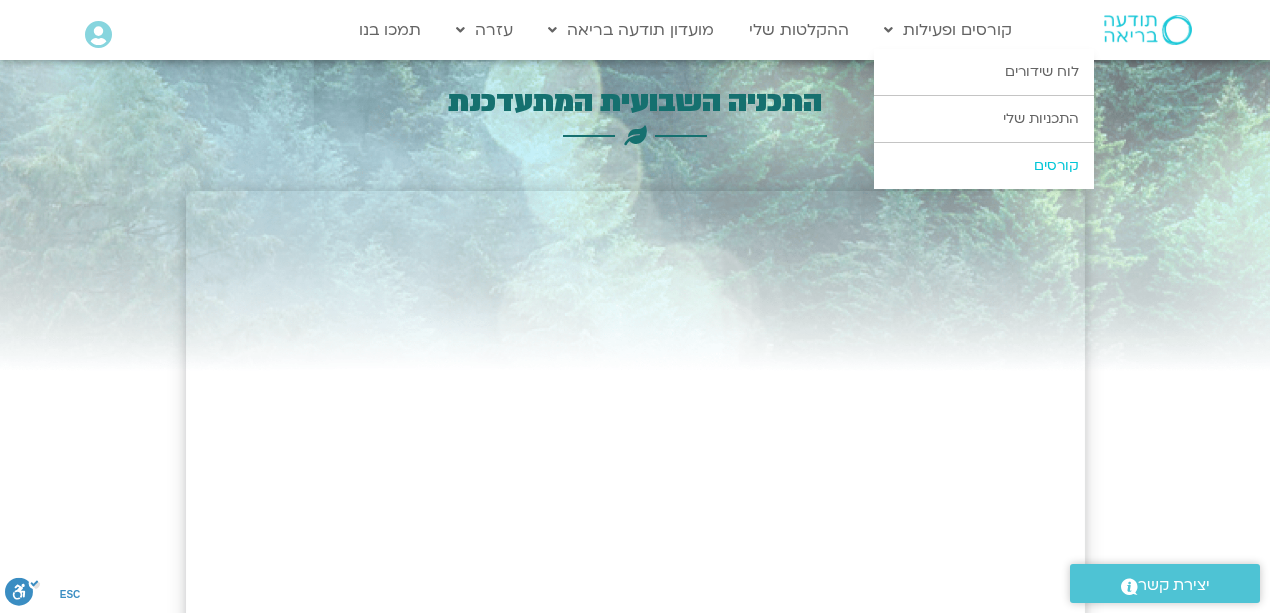 click on "קורסים" at bounding box center (984, 166) 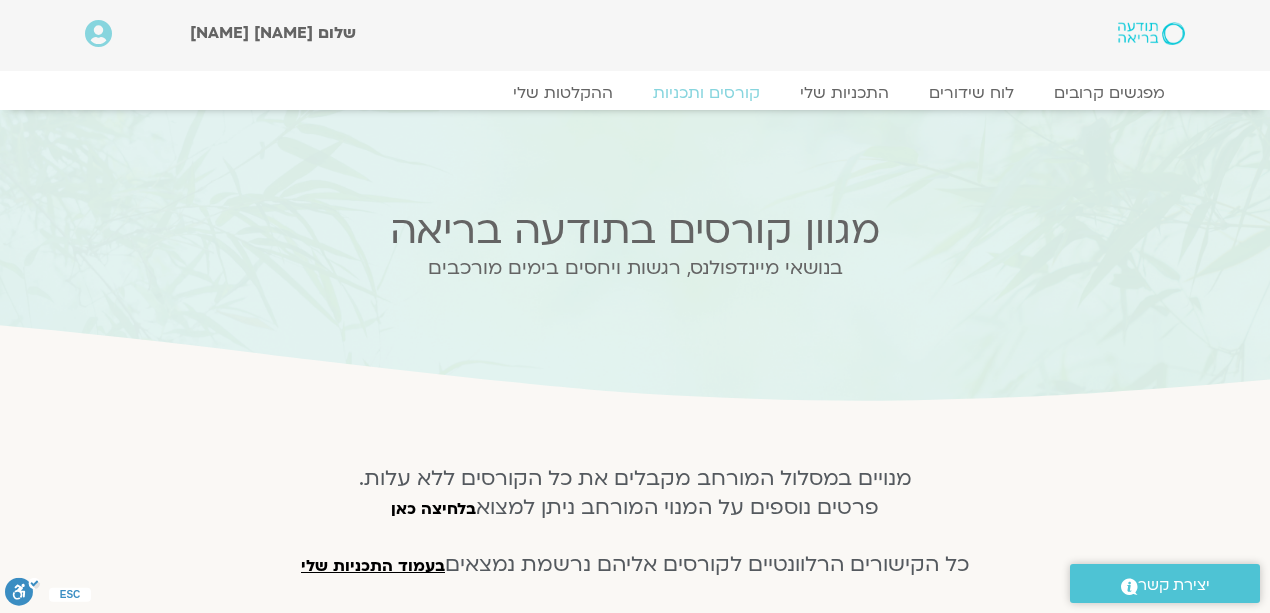 scroll, scrollTop: 0, scrollLeft: 0, axis: both 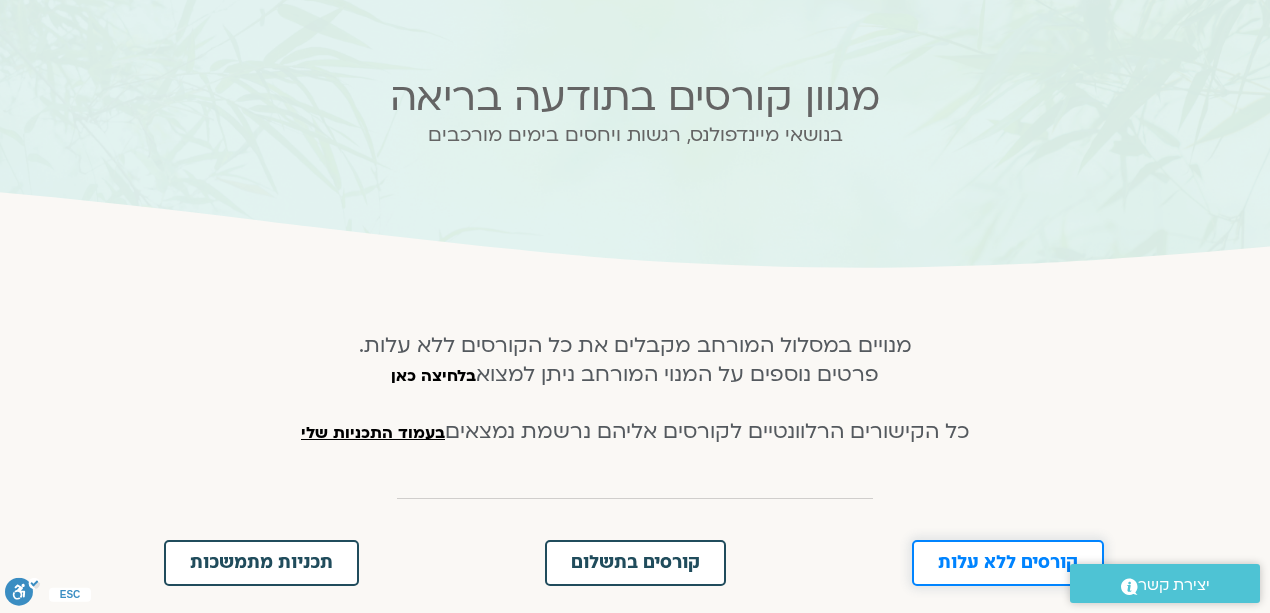 click on "קורסים ללא עלות" at bounding box center (1008, 563) 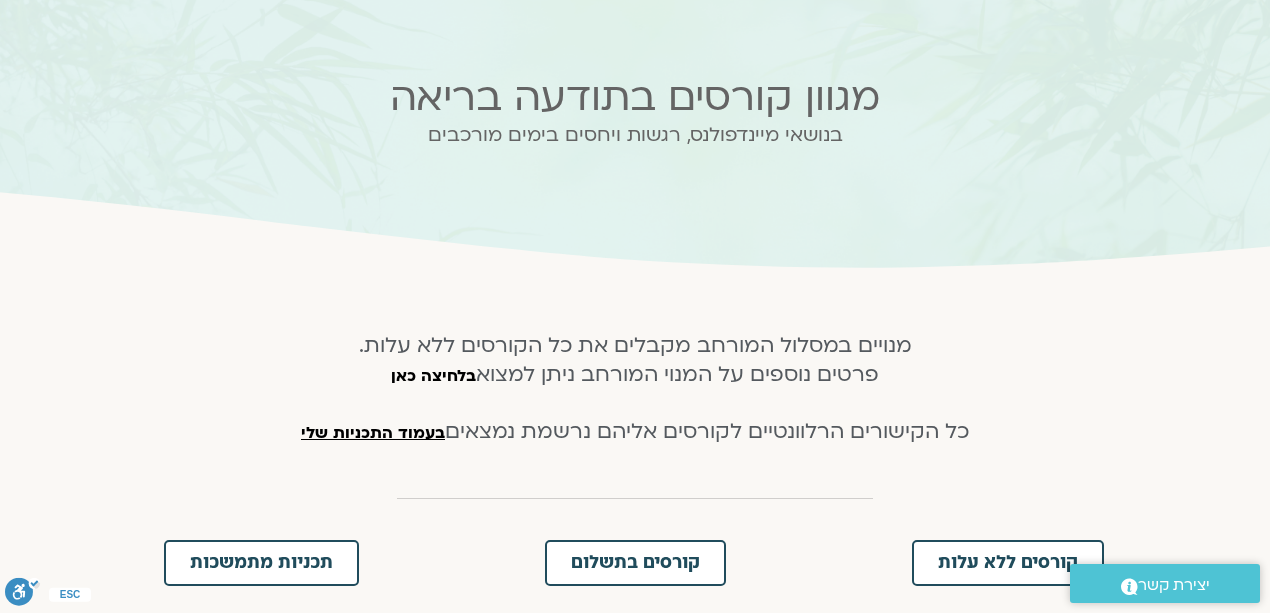 scroll, scrollTop: 200, scrollLeft: 0, axis: vertical 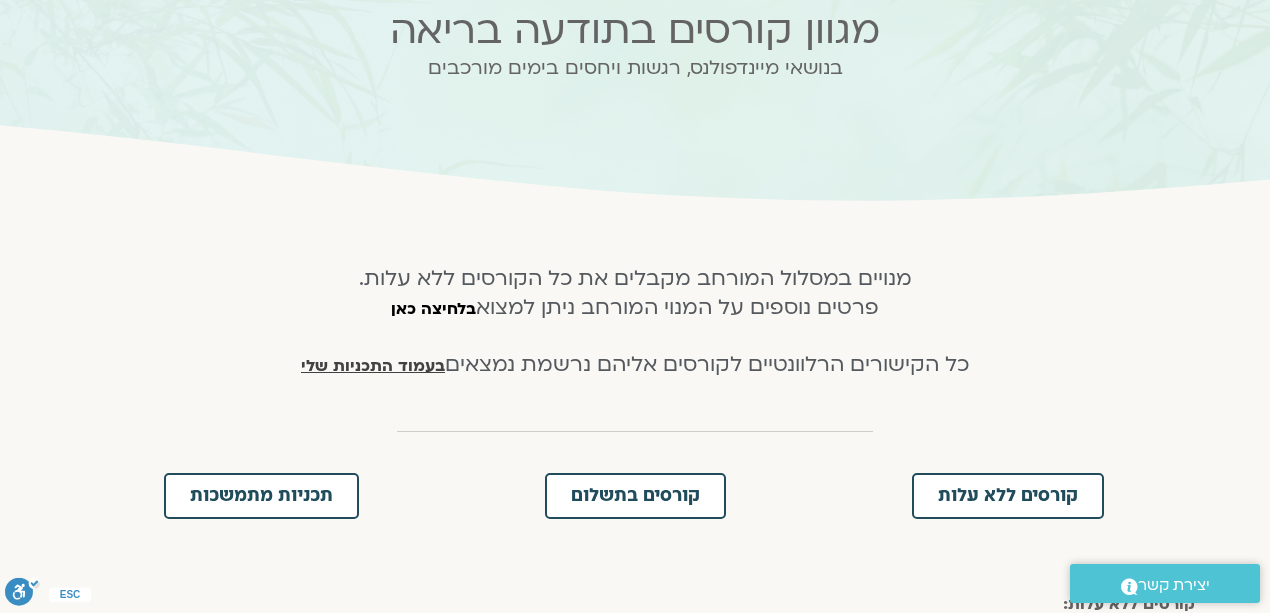 click on "בעמוד התכניות שלי" at bounding box center (373, 366) 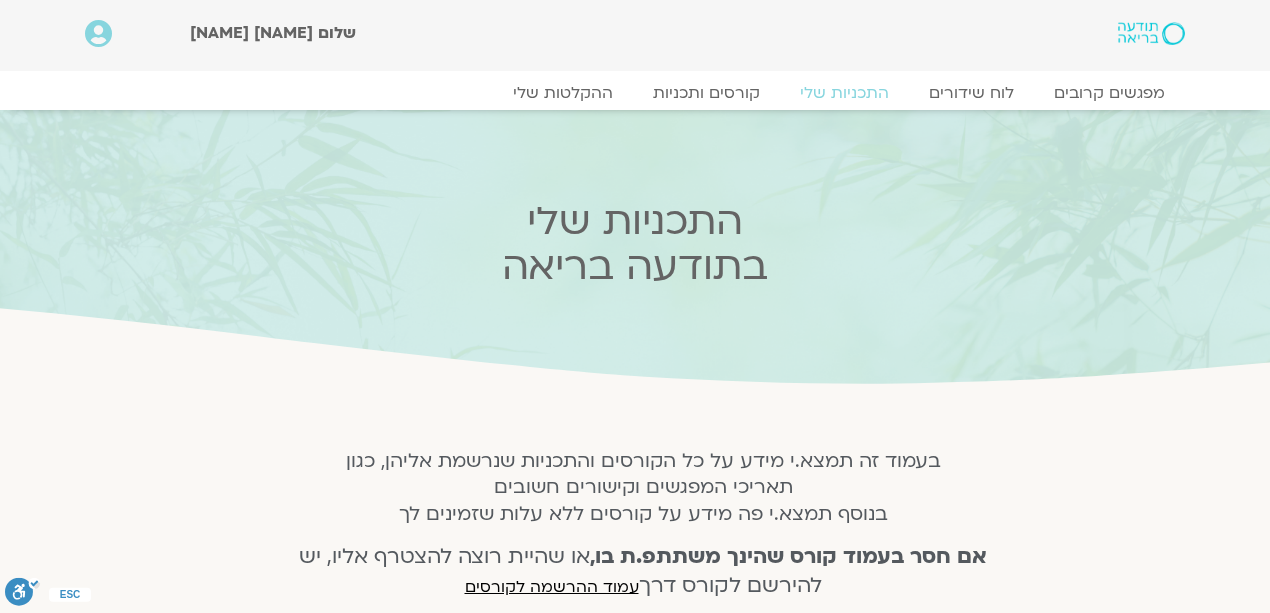 scroll, scrollTop: 0, scrollLeft: 0, axis: both 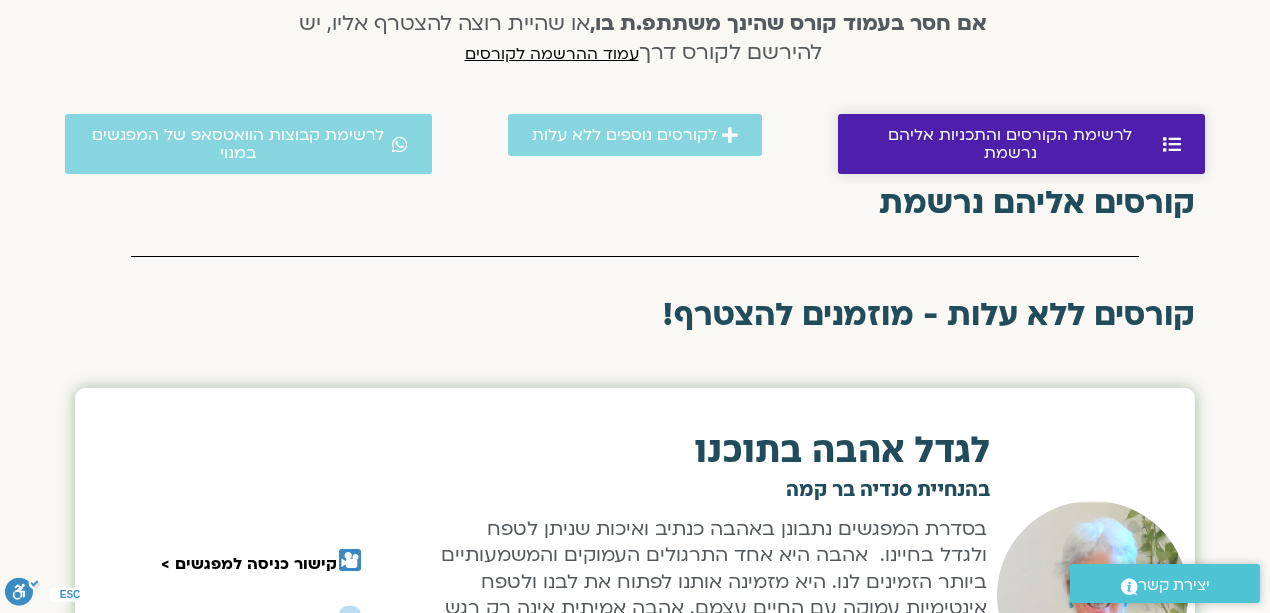 click on "לרשימת הקורסים והתכניות אליהם נרשמת" at bounding box center [1010, 144] 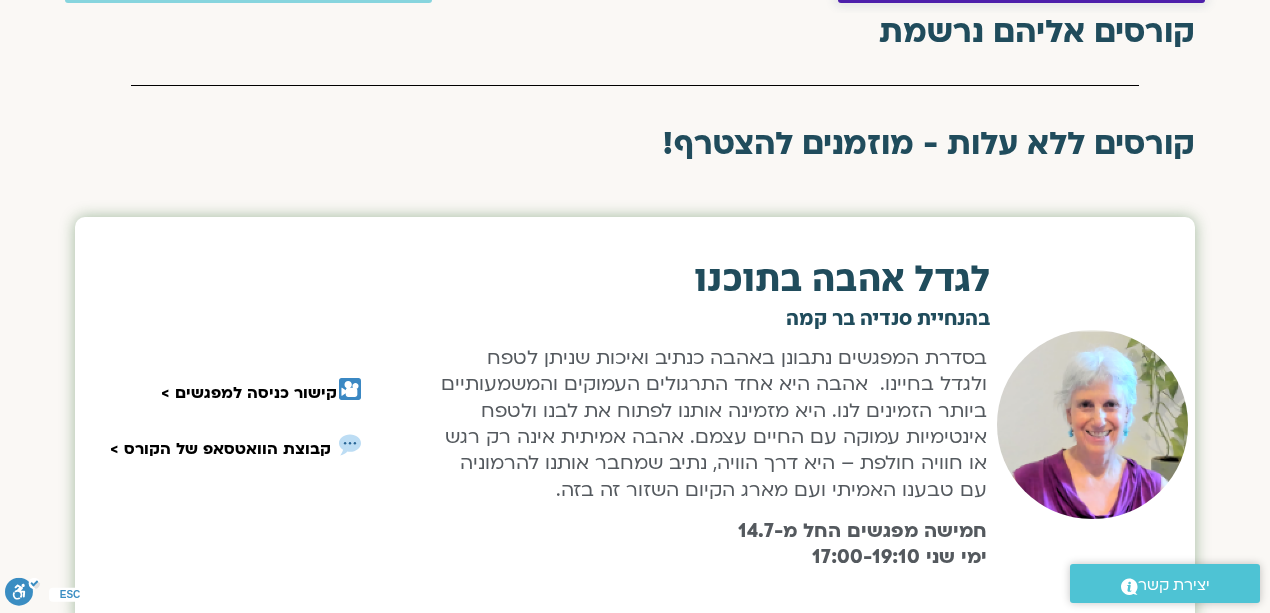 scroll, scrollTop: 712, scrollLeft: 0, axis: vertical 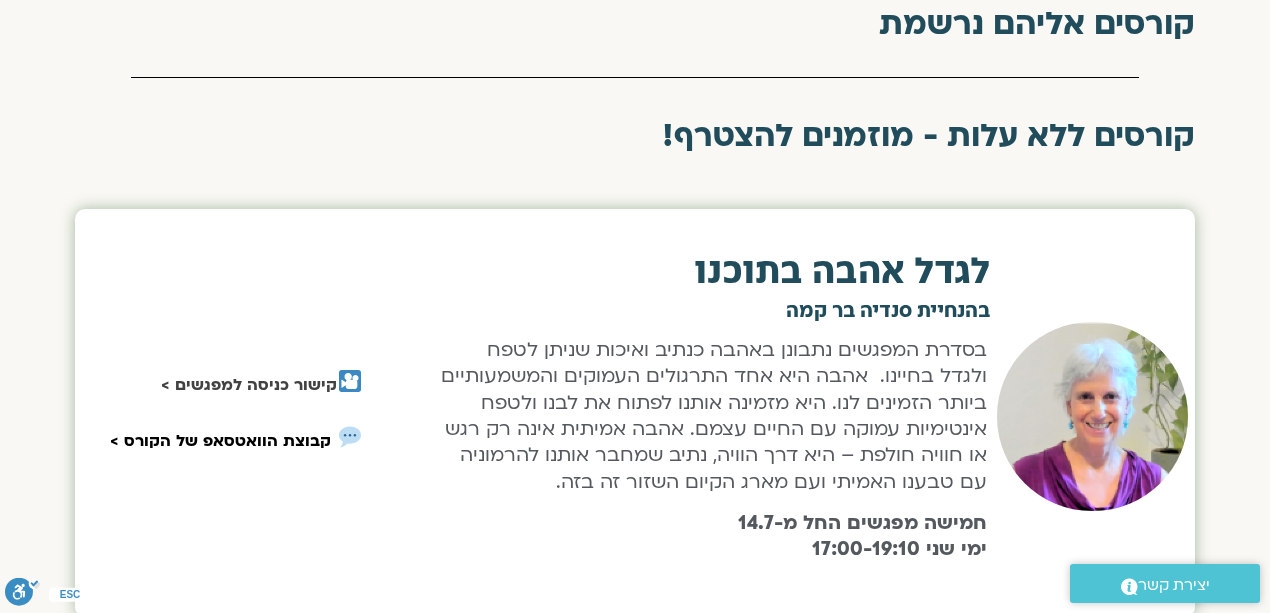 click on "קישור כניסה למפגשים >" at bounding box center [249, 384] 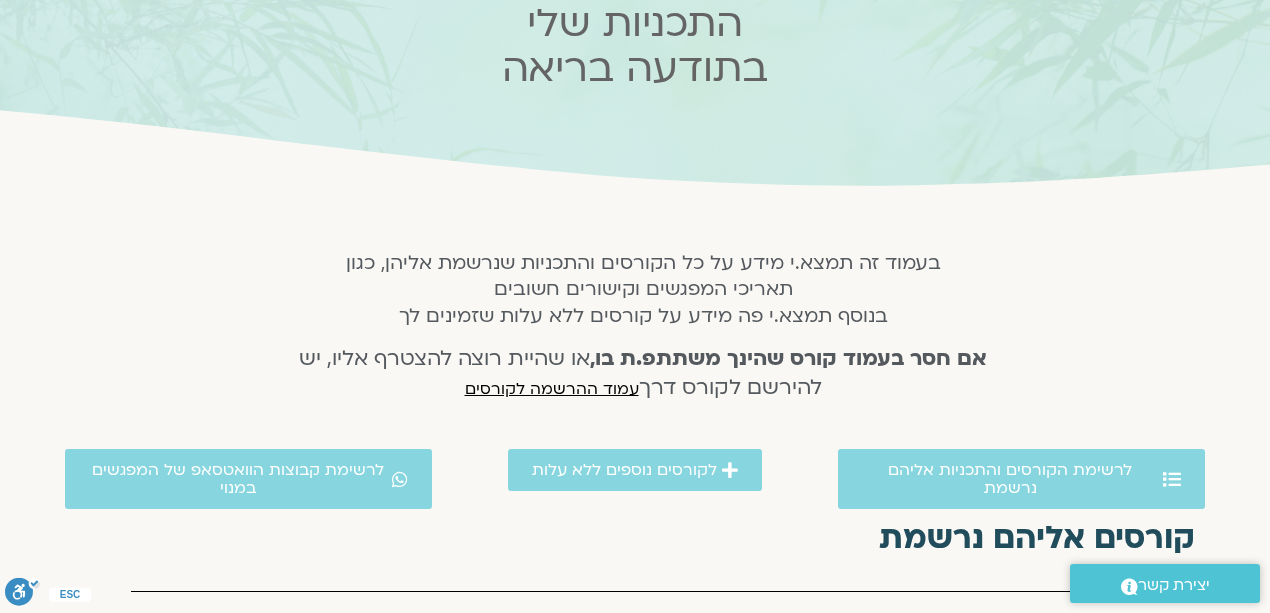 scroll, scrollTop: 179, scrollLeft: 0, axis: vertical 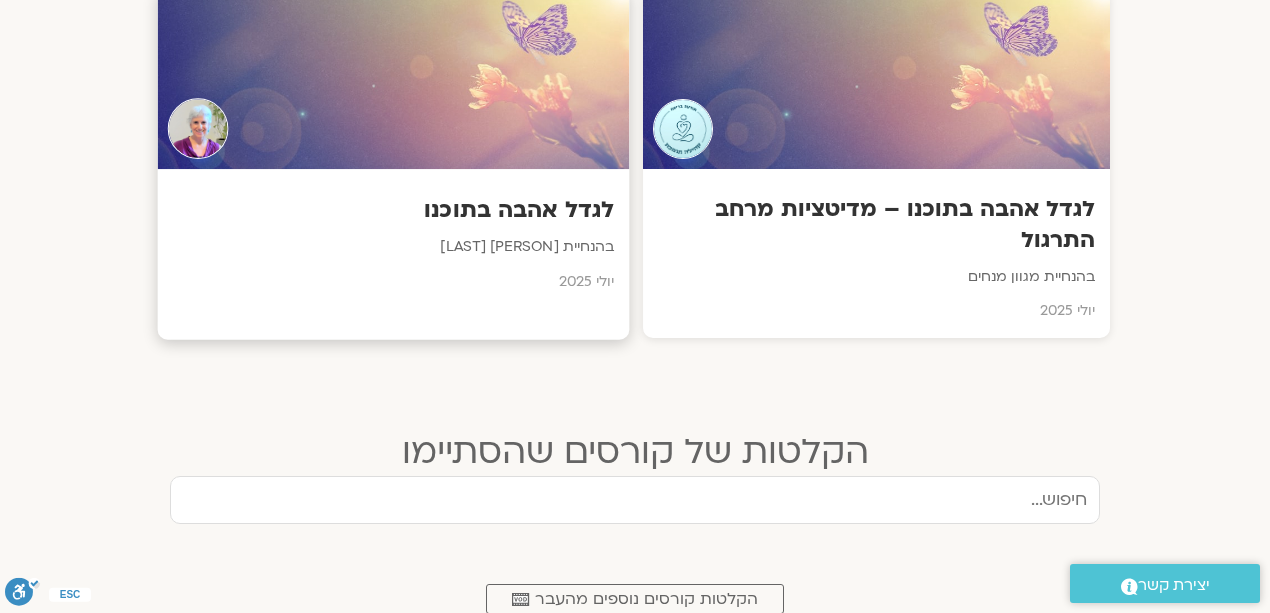 click on "לגדל אהבה בתוכנו" at bounding box center [393, 210] 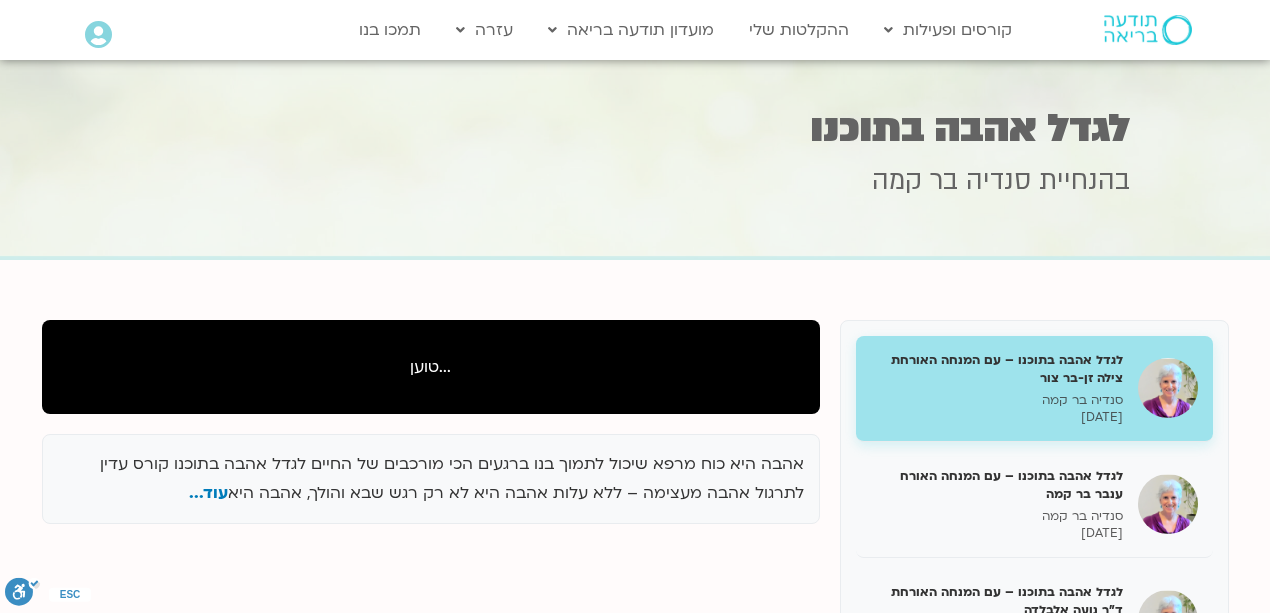 scroll, scrollTop: 0, scrollLeft: 0, axis: both 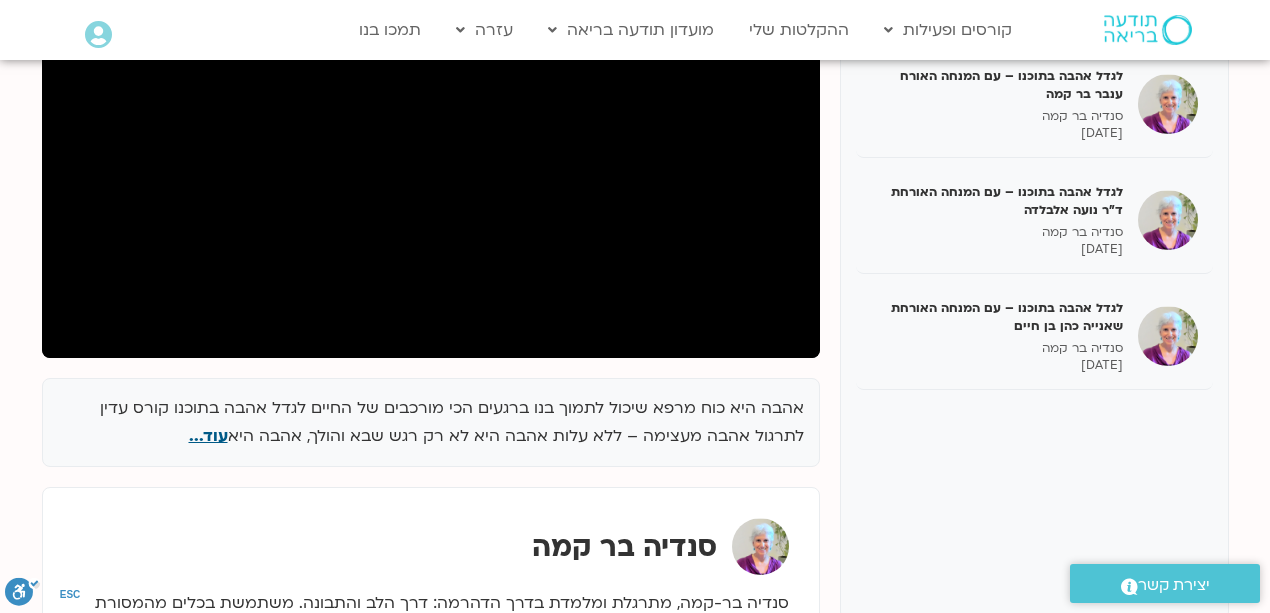 click on "עוד..." at bounding box center [208, 436] 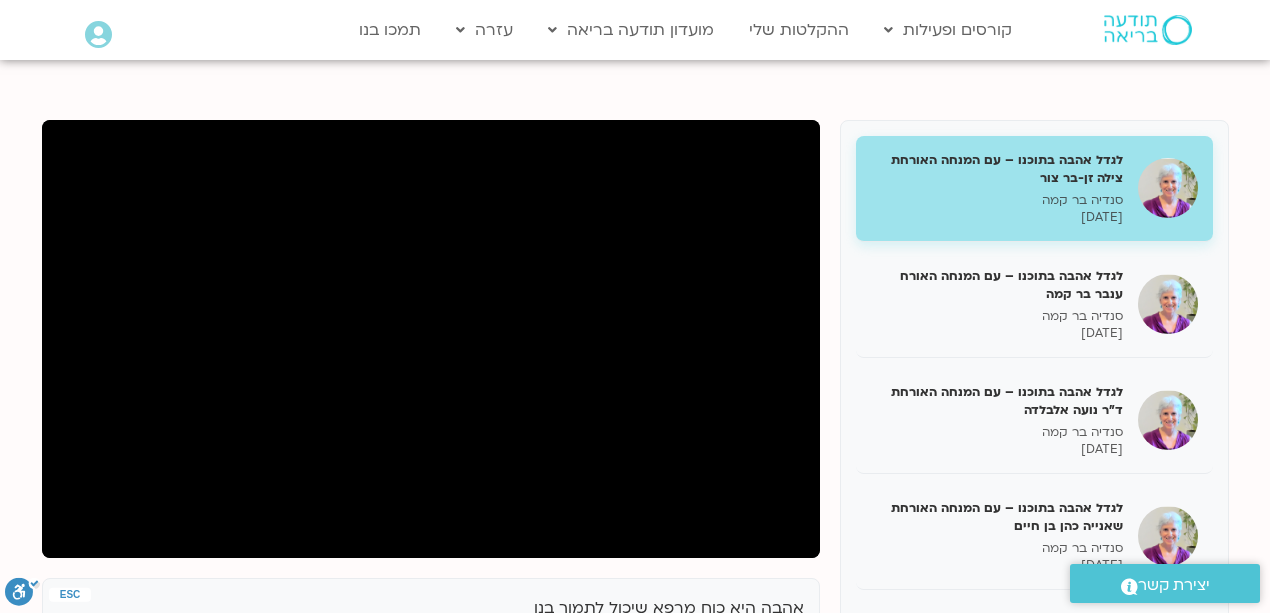 scroll, scrollTop: 133, scrollLeft: 0, axis: vertical 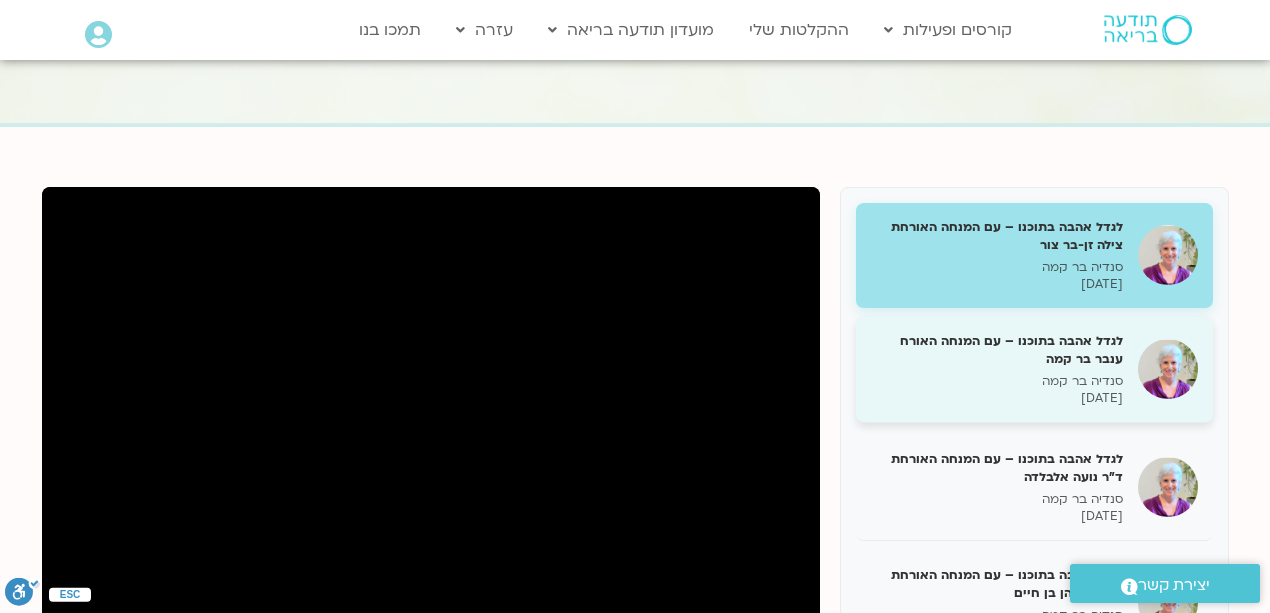 click on "לגדל אהבה בתוכנו – עם המנחה האורח ענבר בר קמה" at bounding box center (997, 350) 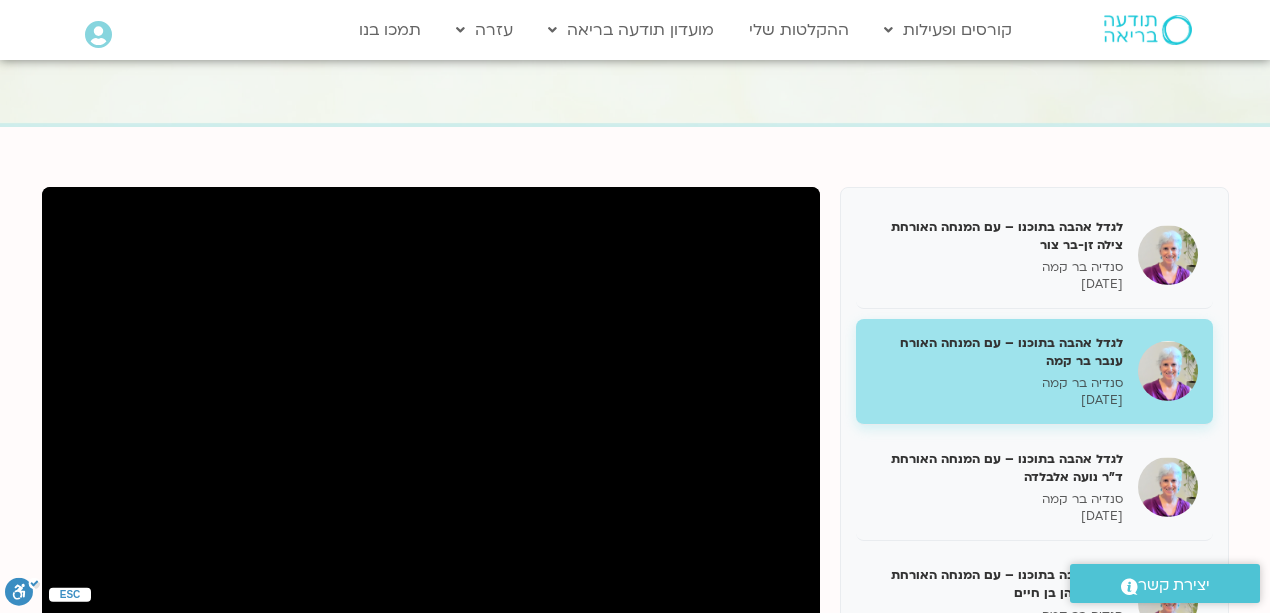scroll, scrollTop: 266, scrollLeft: 0, axis: vertical 